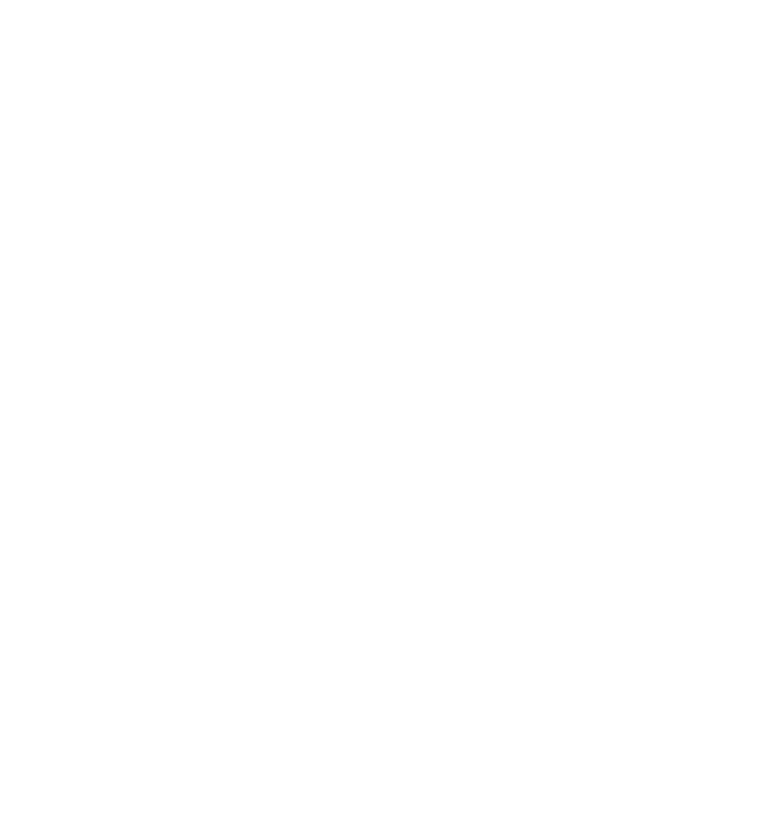 scroll, scrollTop: 0, scrollLeft: 0, axis: both 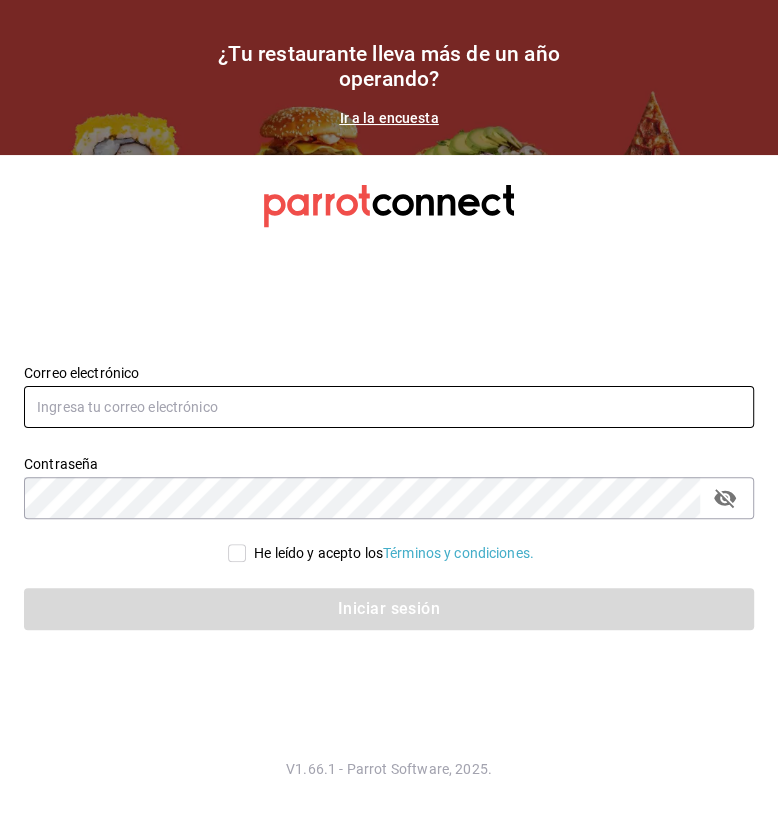 type on "[USERNAME]@[DOMAIN]" 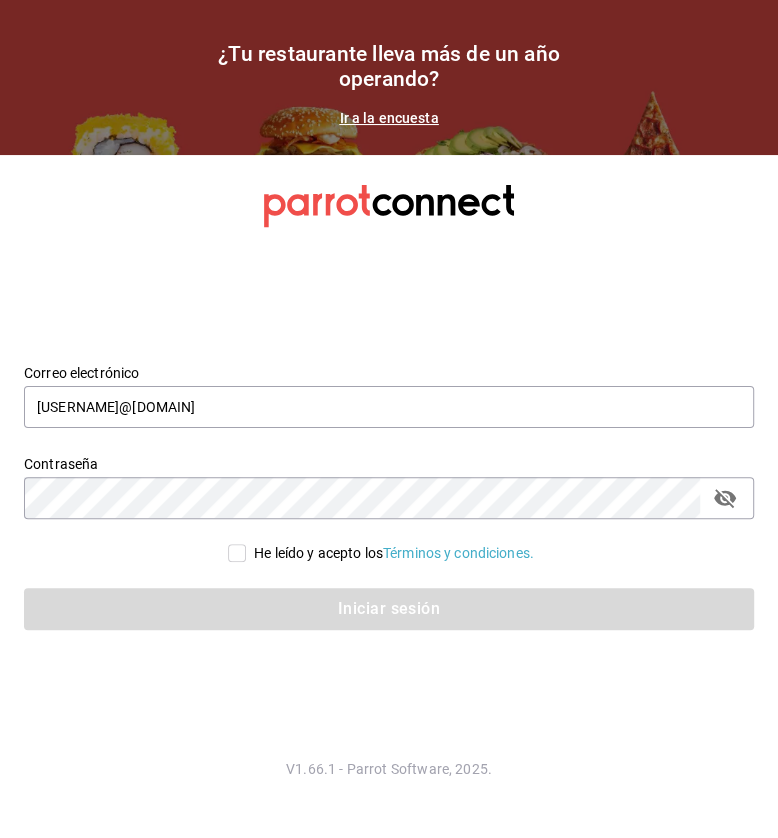 click on "He leído y acepto los  Términos y condiciones." at bounding box center (237, 553) 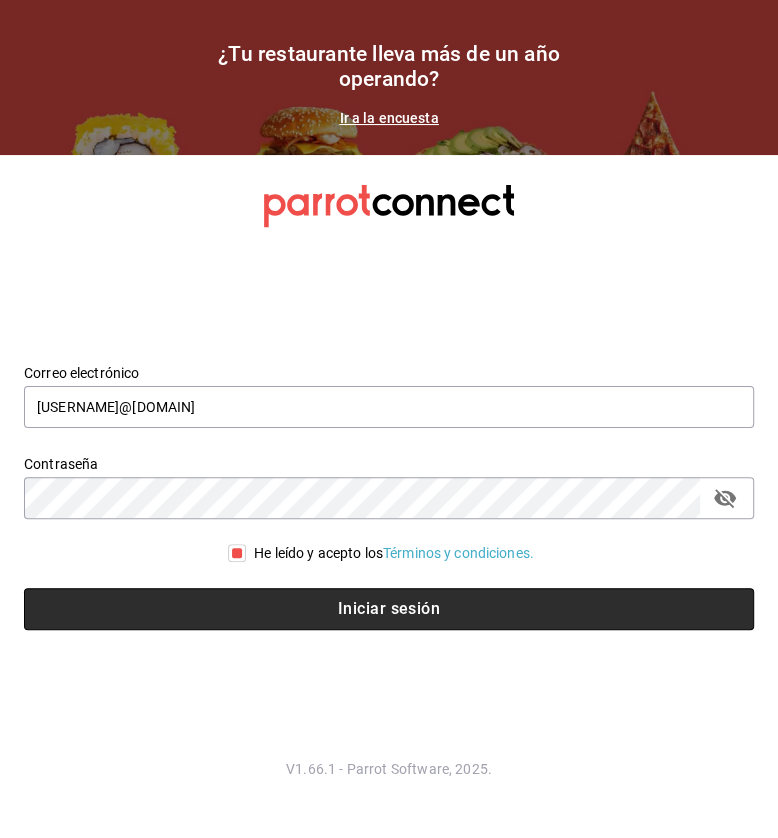 click on "Iniciar sesión" at bounding box center [389, 609] 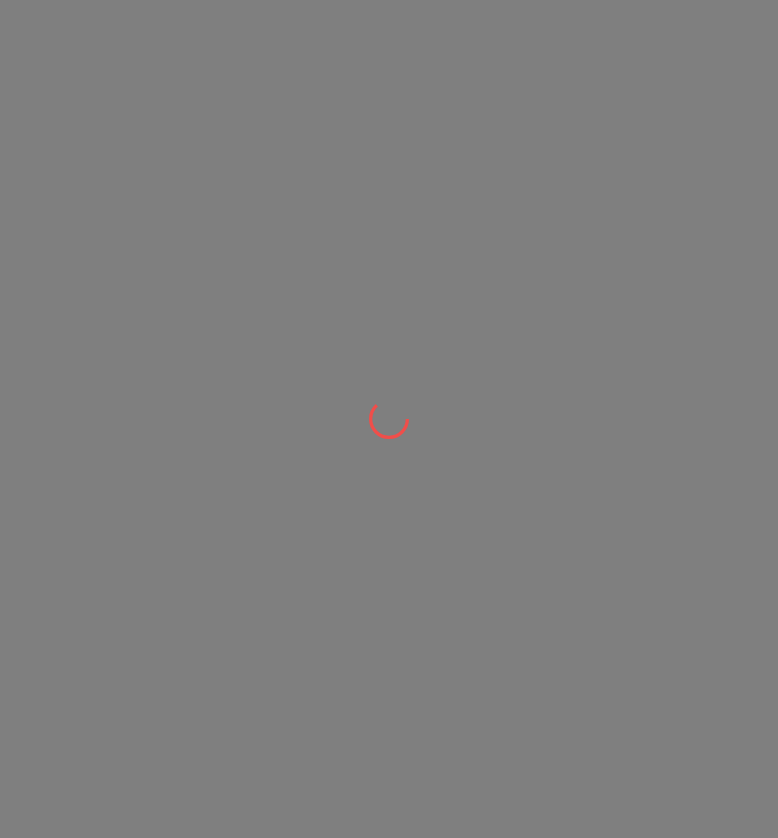 scroll, scrollTop: 0, scrollLeft: 0, axis: both 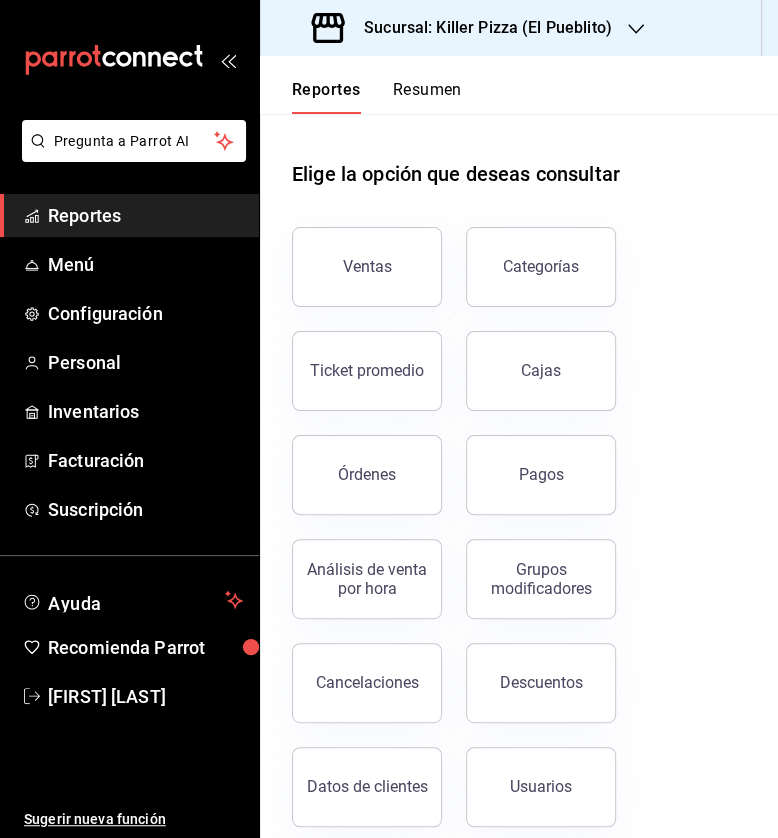 click on "Ventas Categorías Ticket promedio Cajas Órdenes Pagos Análisis de venta por hora Grupos modificadores Cancelaciones Descuentos Datos de clientes Usuarios Reporte de asistencia Costos y márgenes Movimientos de cajas Transacciones Pay" at bounding box center (507, 619) 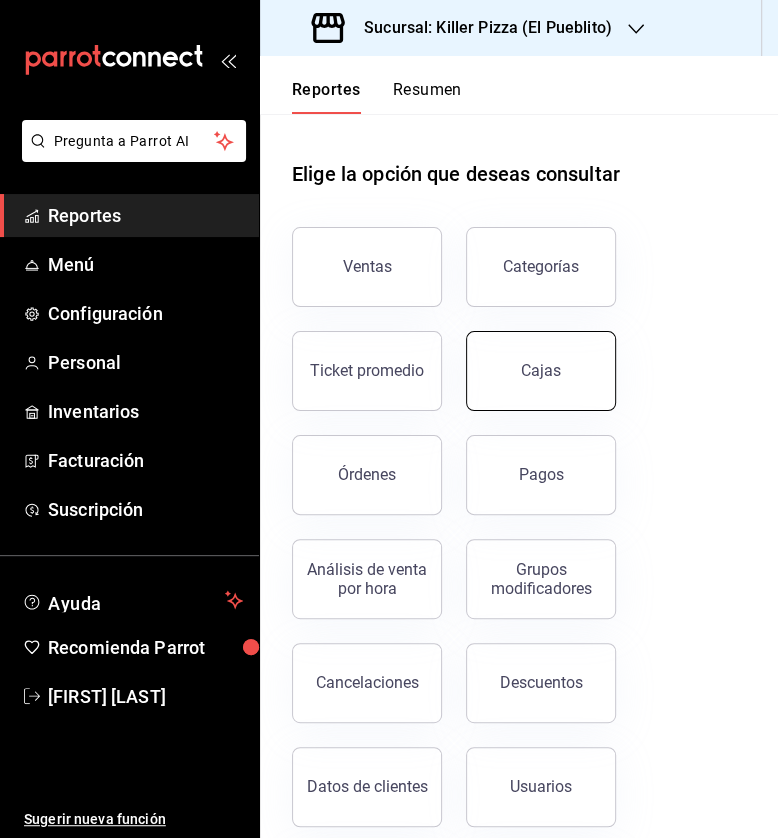 click on "Cajas" at bounding box center [541, 371] 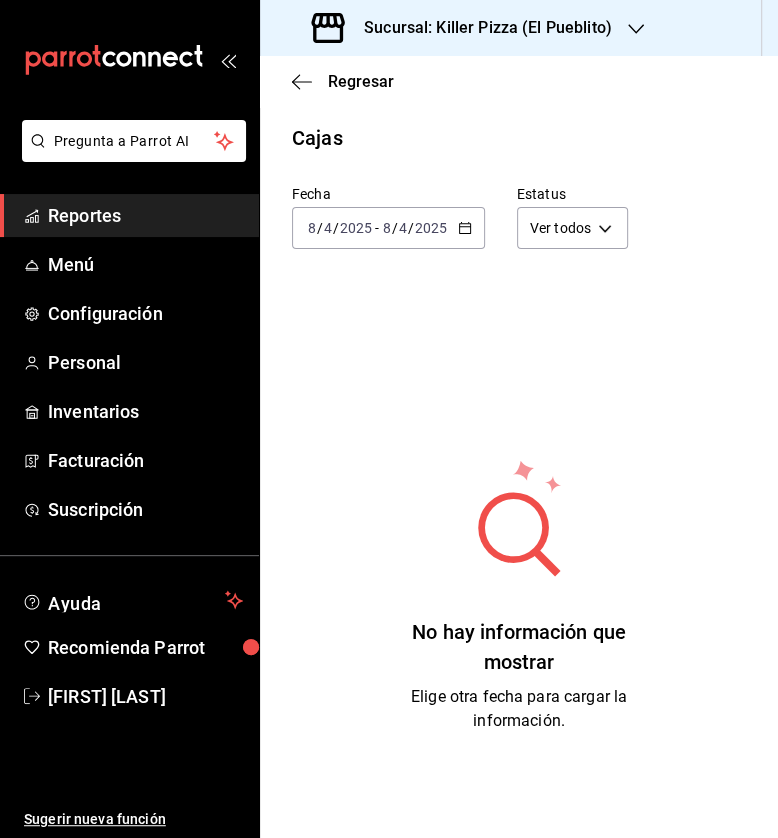 click 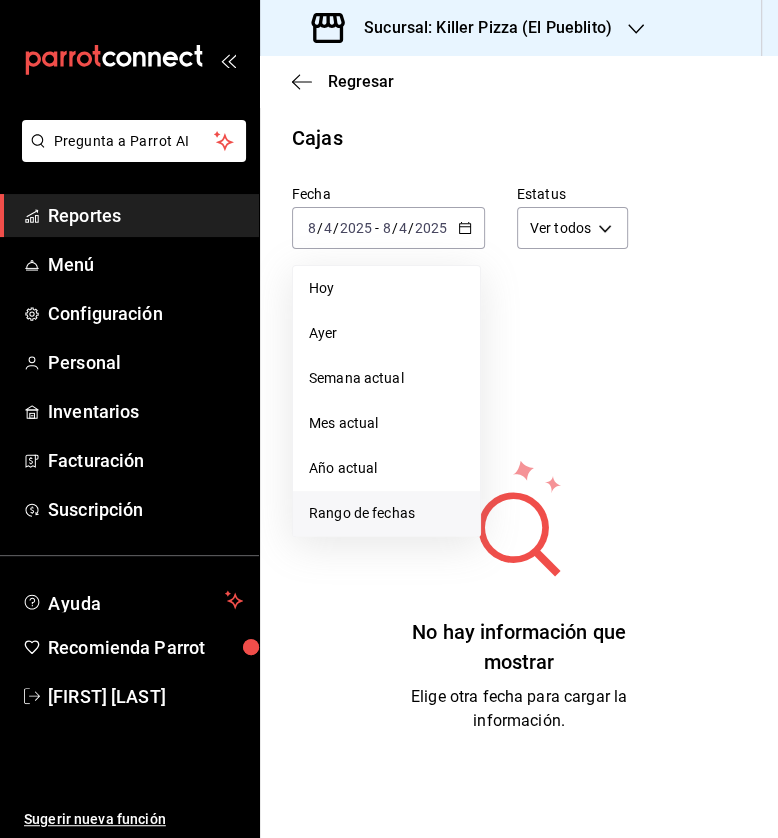 click on "Rango de fechas" at bounding box center (386, 513) 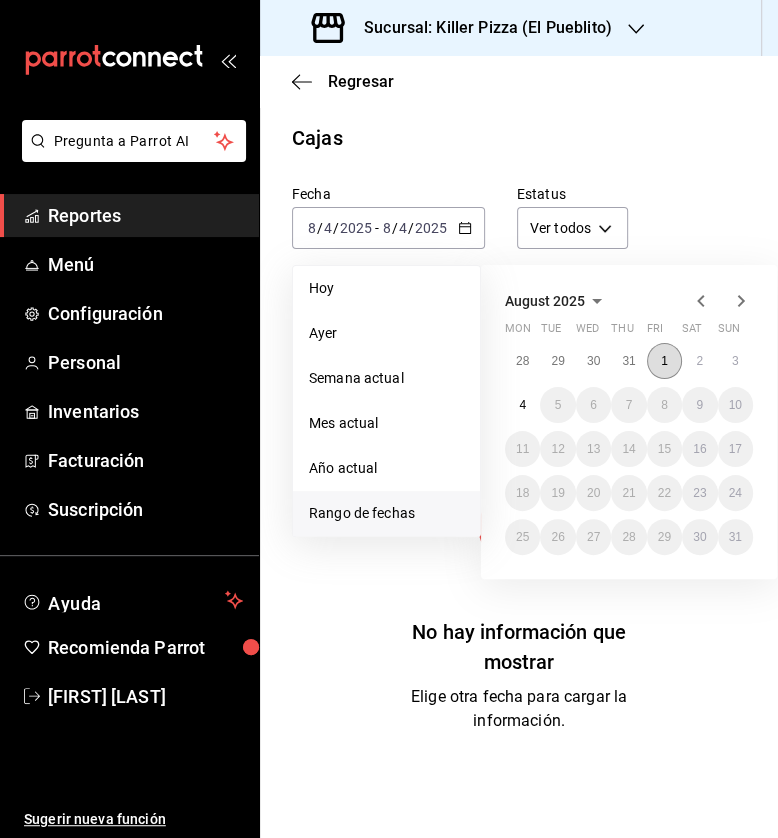 click on "1" at bounding box center (664, 361) 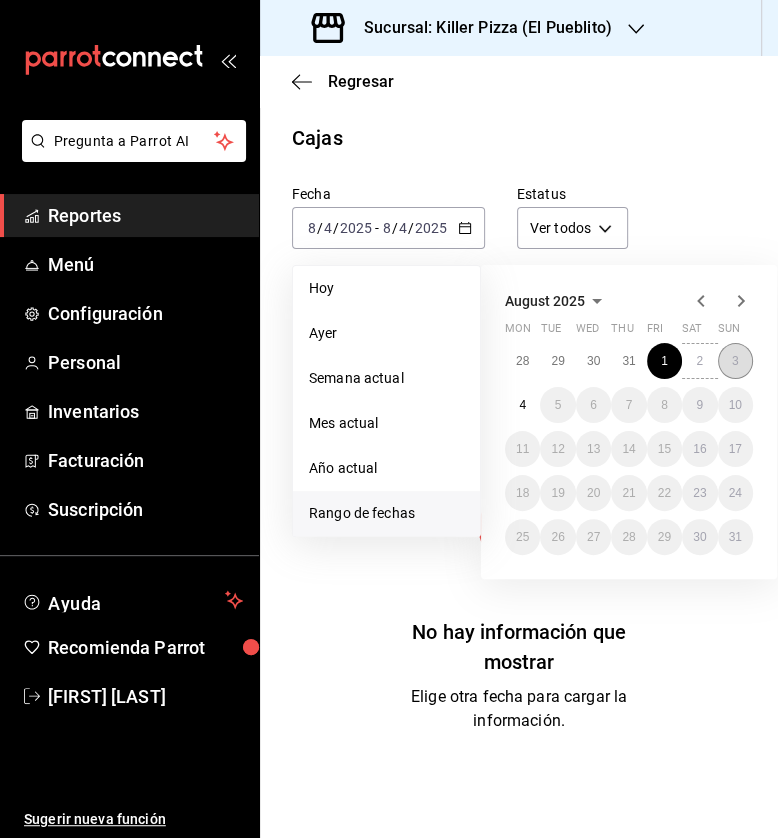 click on "3" at bounding box center [735, 361] 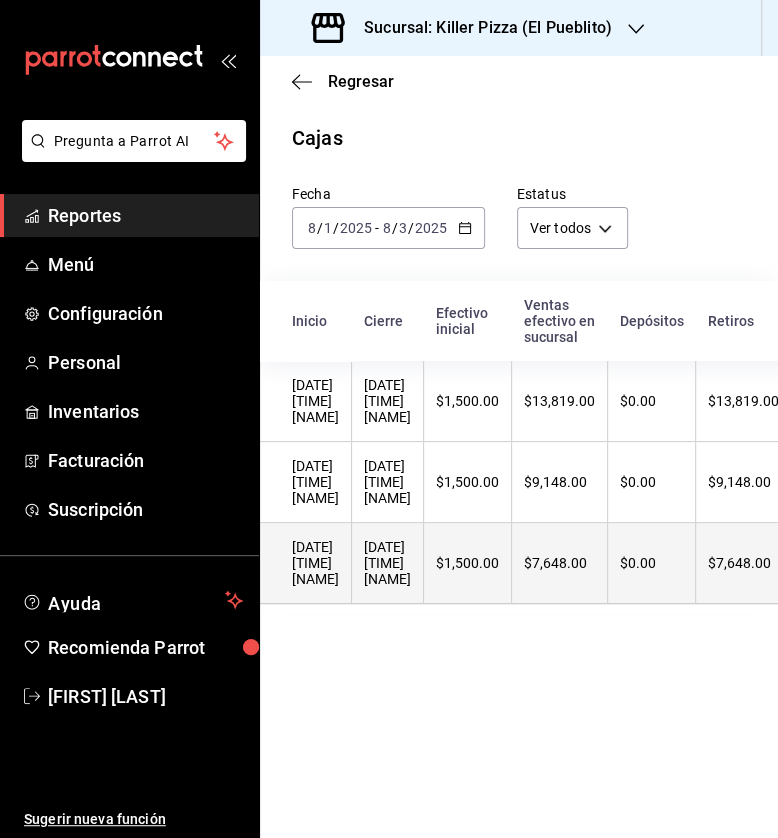 click on "$1,500.00" at bounding box center (467, 563) 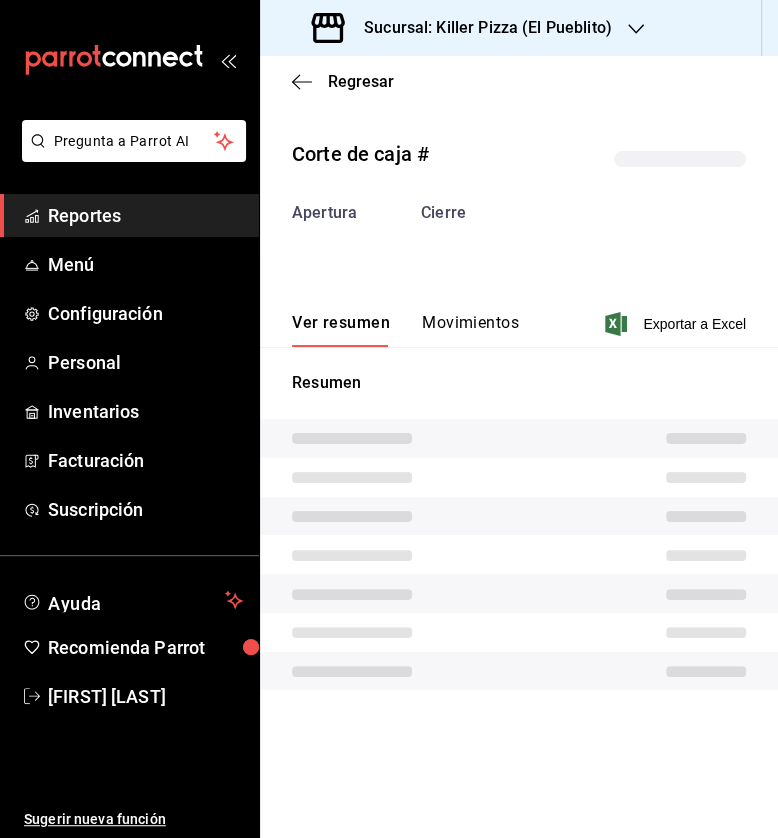 click on "Movimientos" at bounding box center [470, 330] 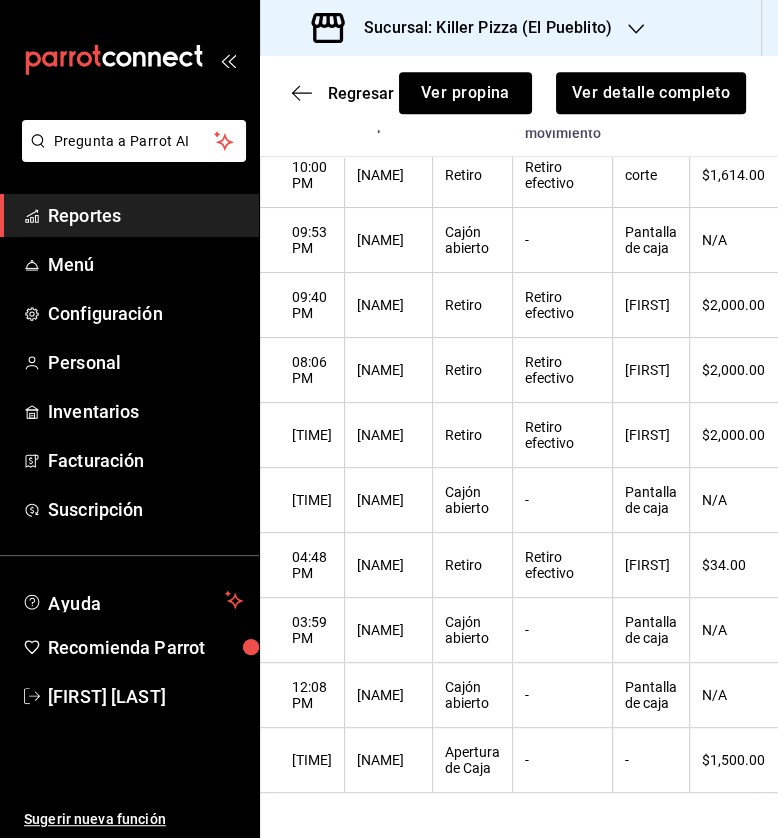 scroll, scrollTop: 0, scrollLeft: 0, axis: both 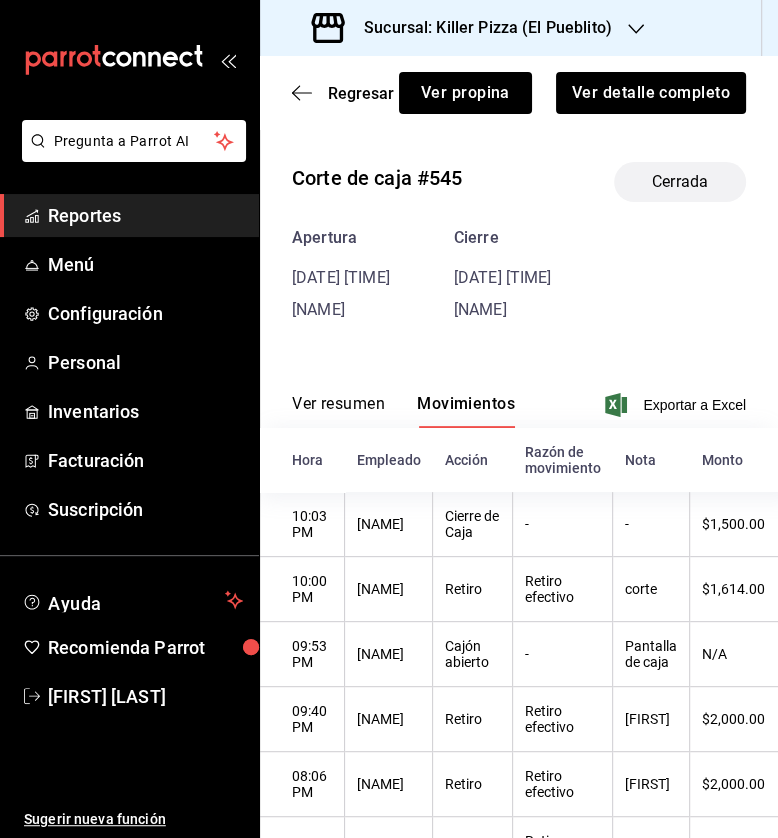 click on "Ver resumen" at bounding box center (338, 411) 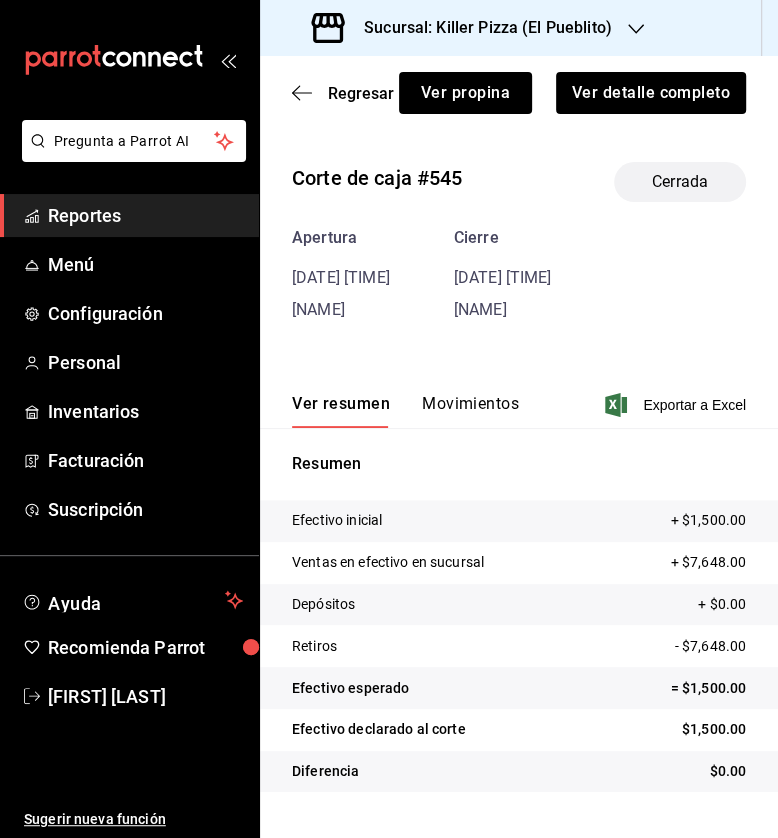 click on "Regresar Ver propina Ver detalle completo" at bounding box center [519, 93] 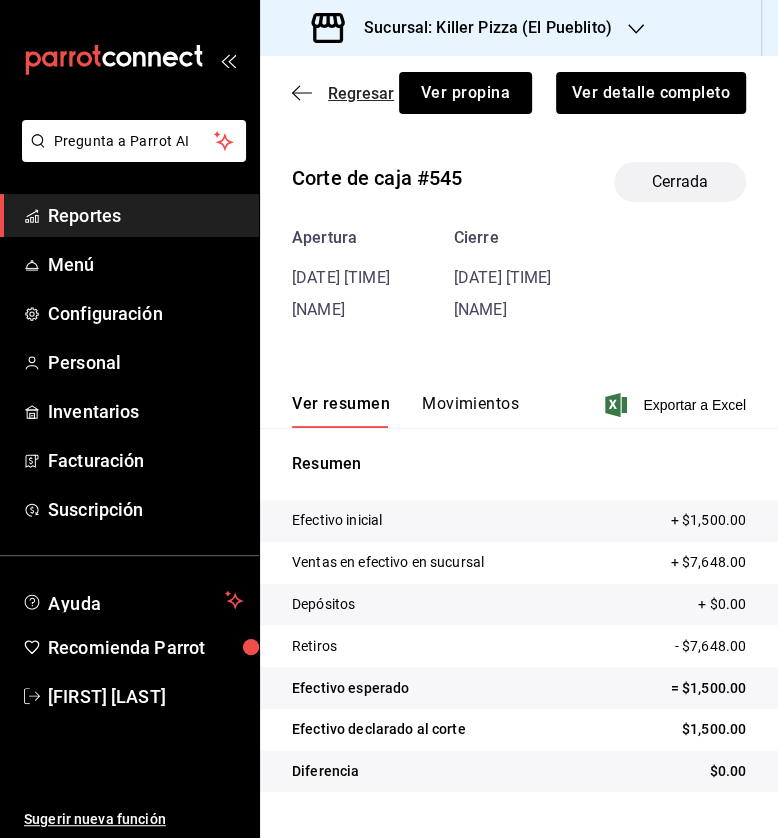 click 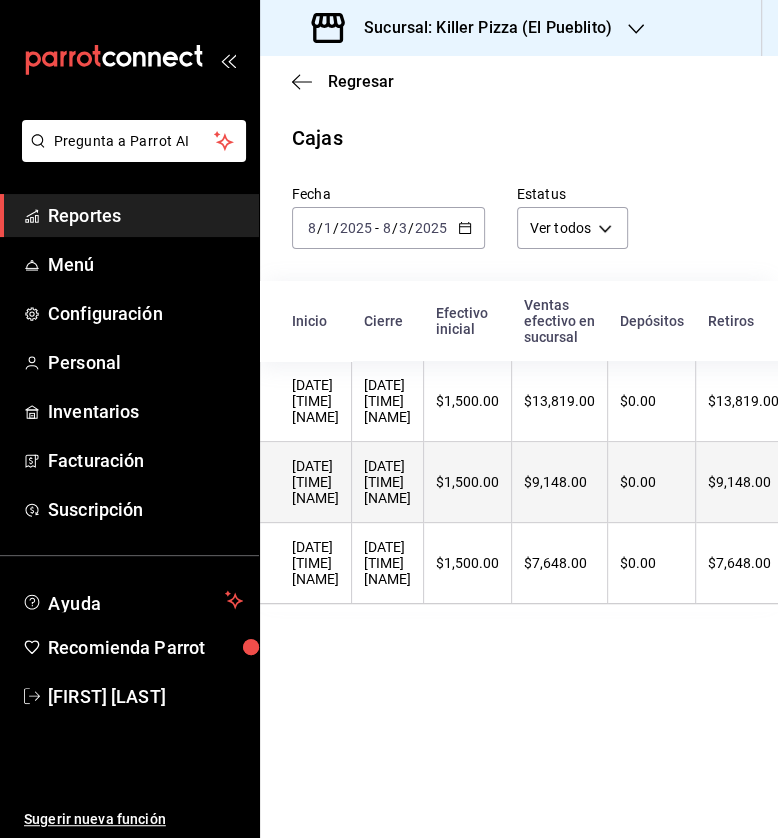 click on "$1,500.00" at bounding box center (467, 482) 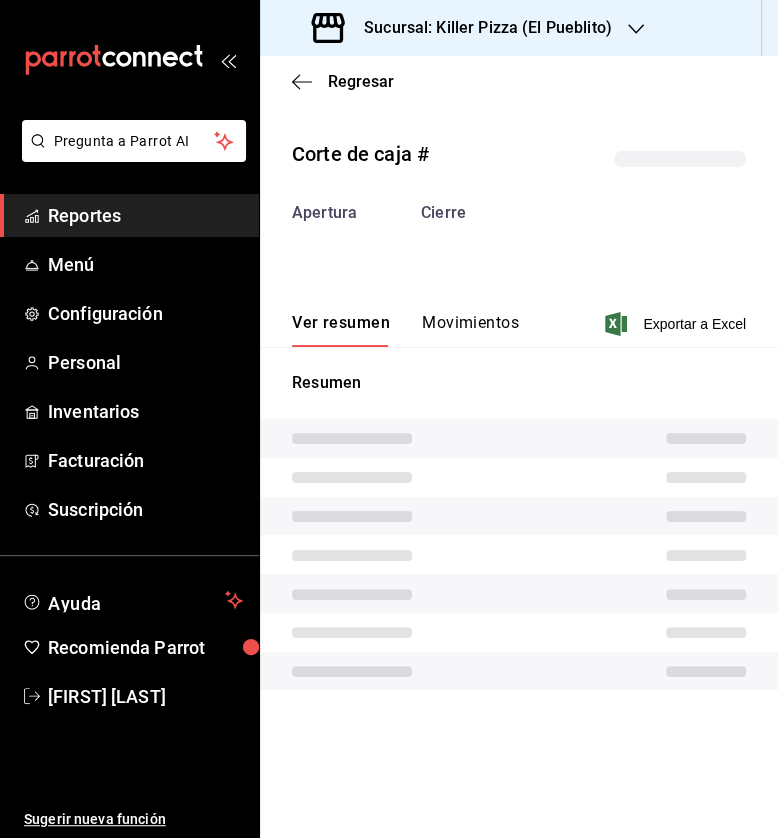 click on "Movimientos" at bounding box center (470, 330) 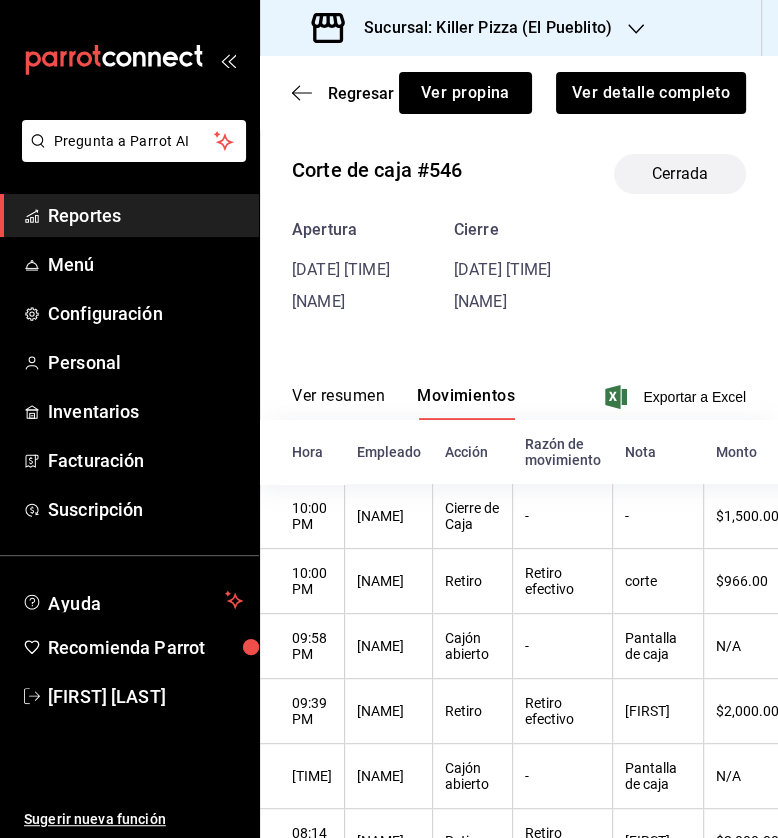 scroll, scrollTop: 0, scrollLeft: 0, axis: both 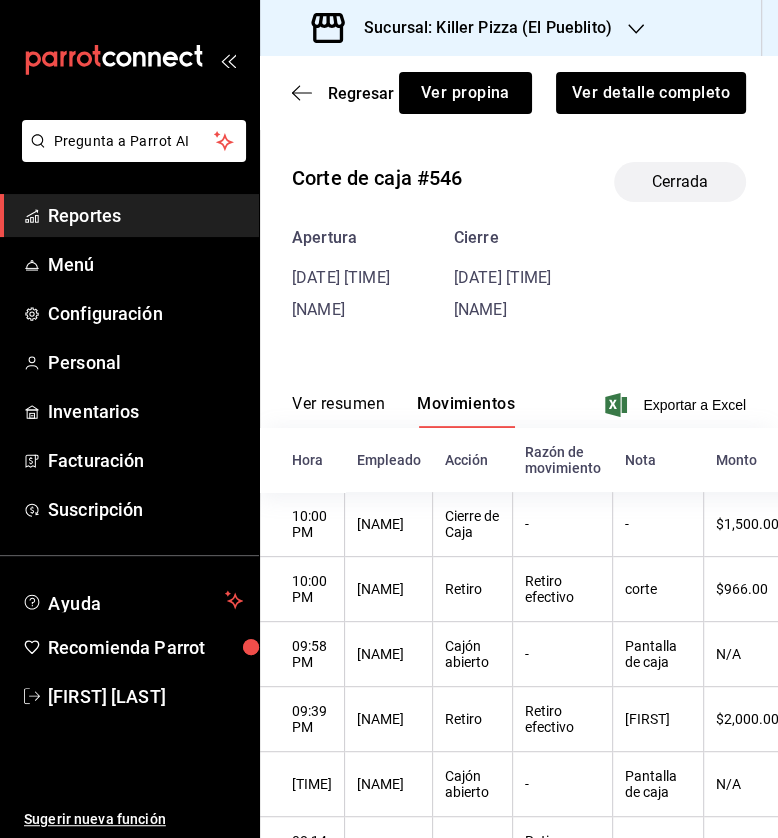 click on "Ver resumen" at bounding box center (338, 411) 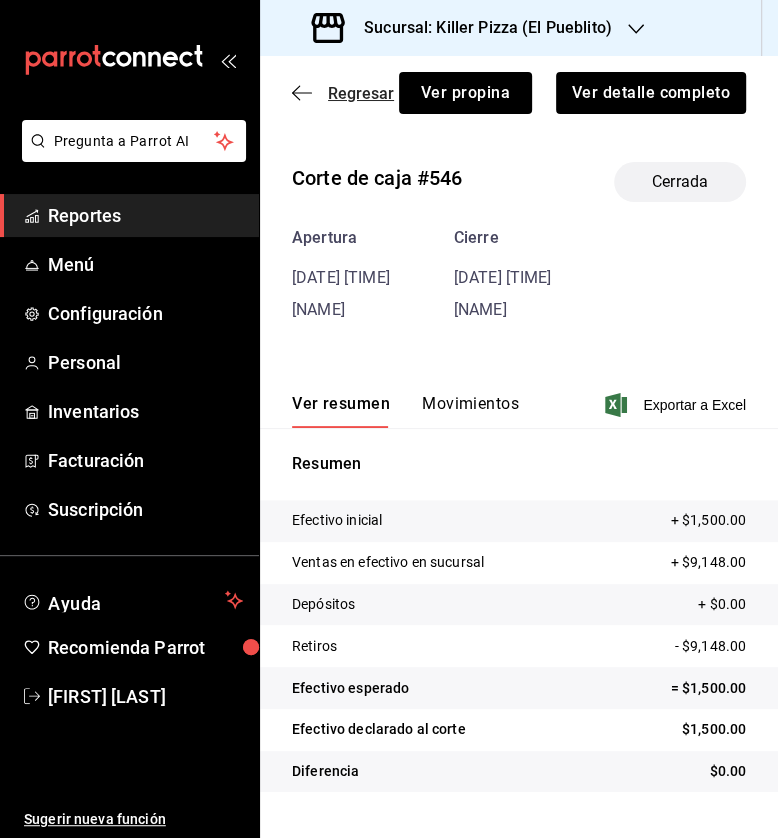 click 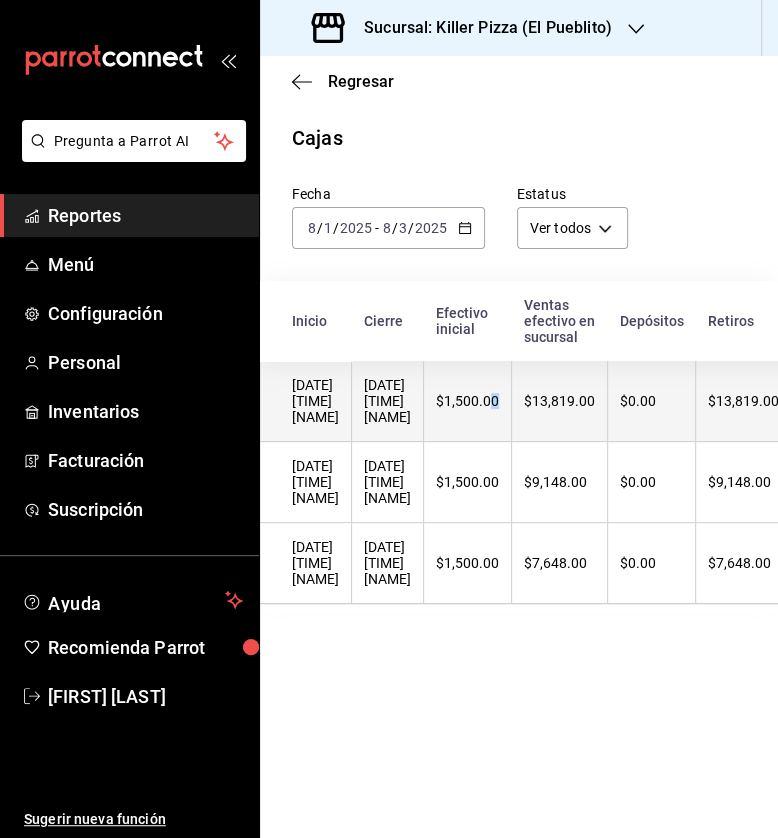 click on "$1,500.00" at bounding box center [467, 401] 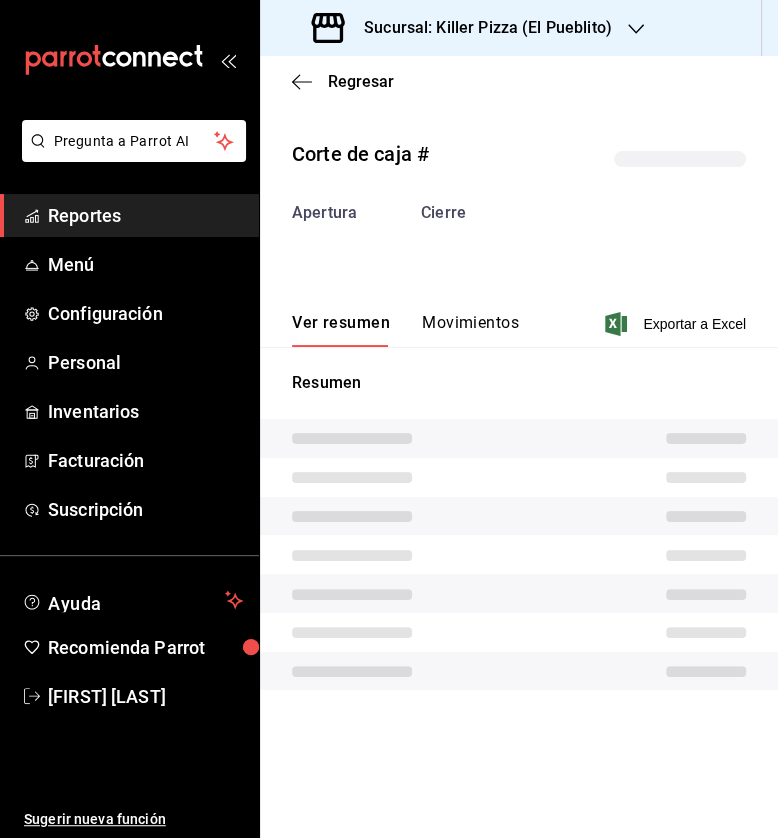 click on "Resumen" at bounding box center [519, 530] 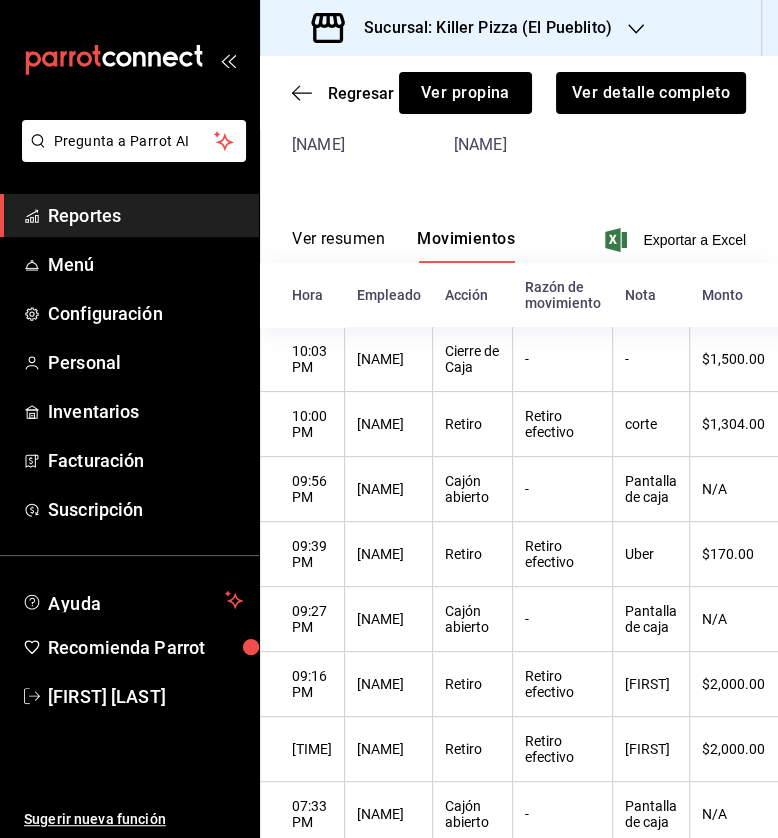 scroll, scrollTop: 0, scrollLeft: 0, axis: both 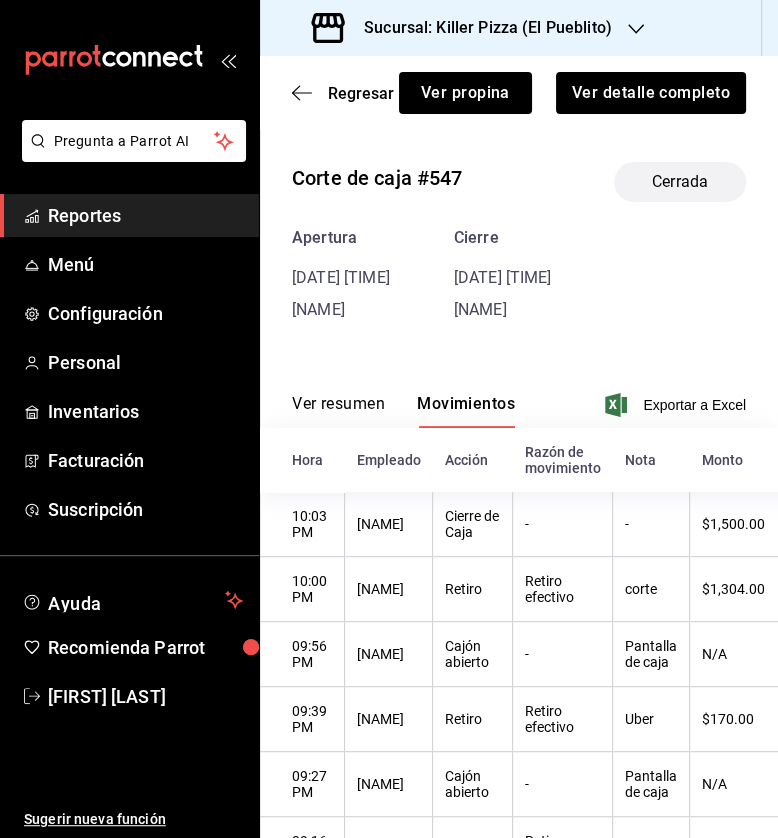 click on "Ver resumen" at bounding box center [338, 411] 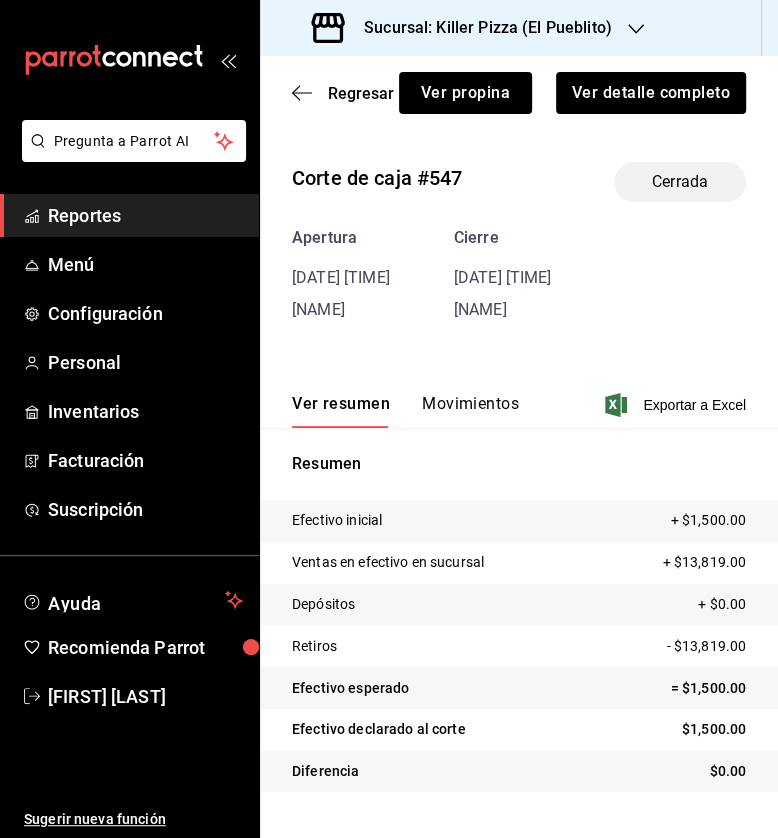 click on "Regresar Ver propina Ver detalle completo" at bounding box center [519, 93] 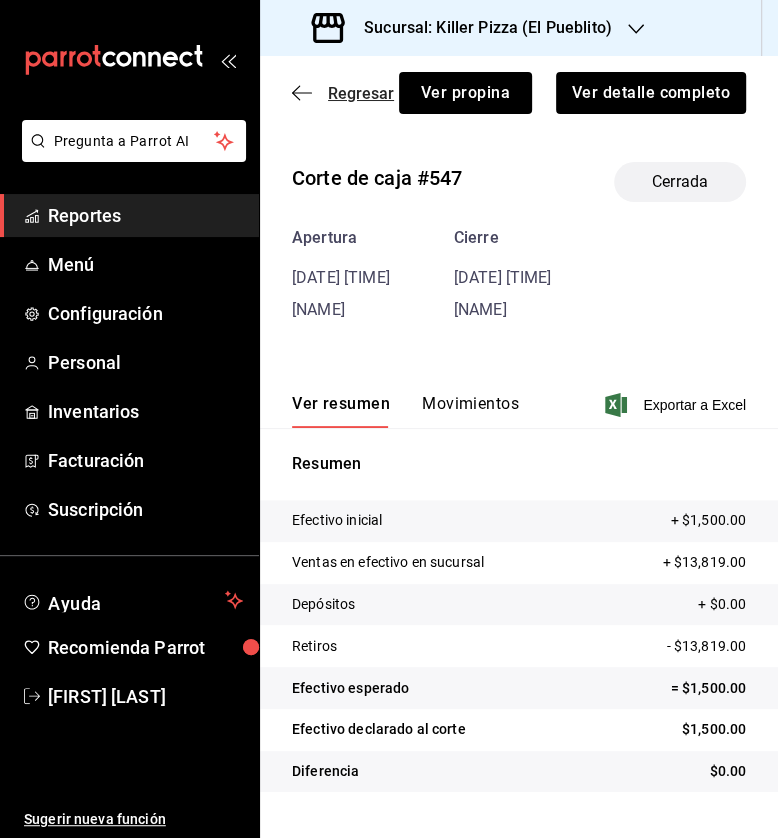 click 